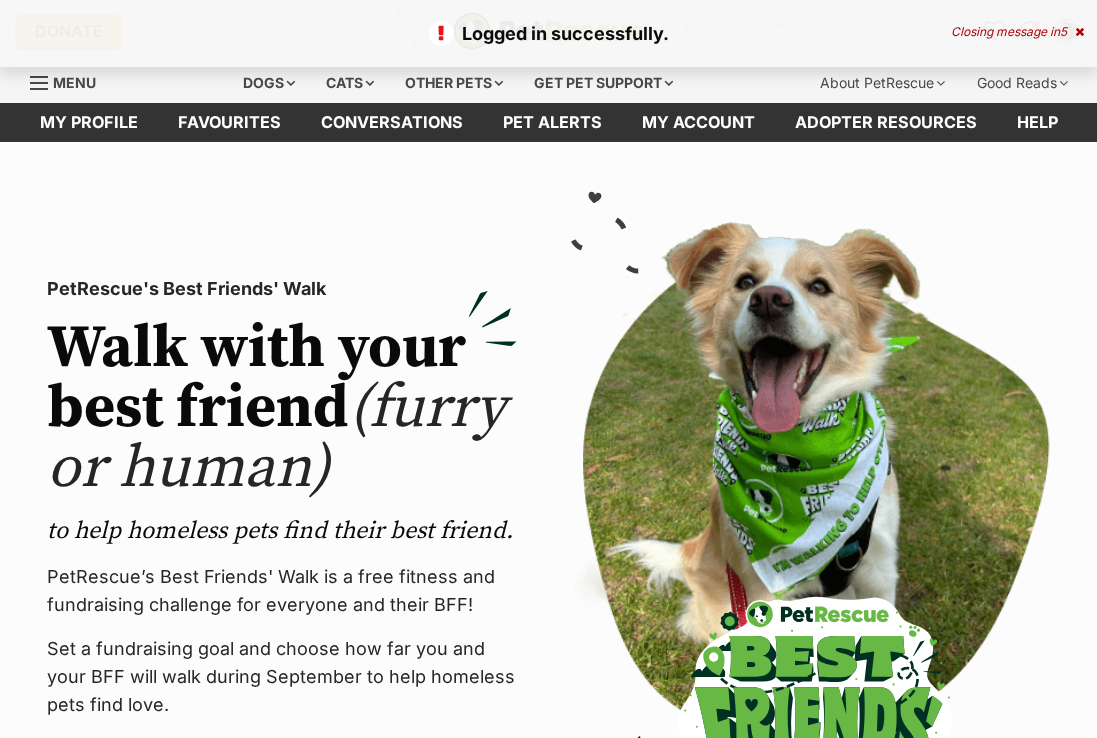 scroll, scrollTop: 0, scrollLeft: 0, axis: both 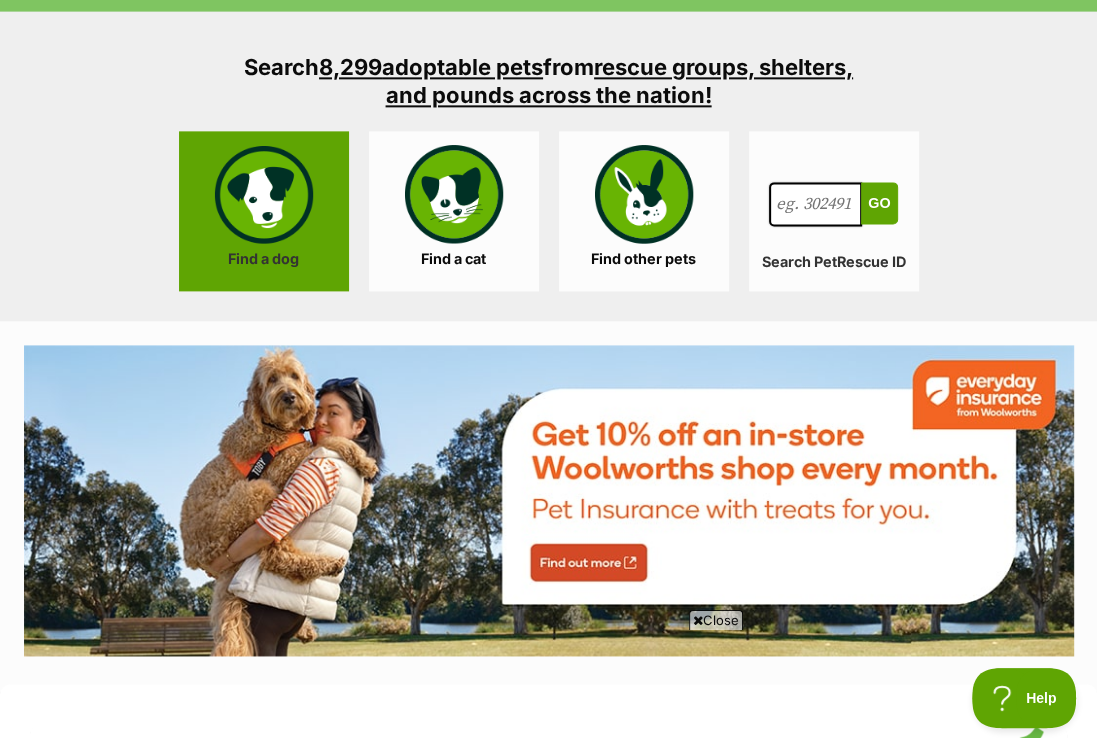 click on "Find a dog" at bounding box center [264, 211] 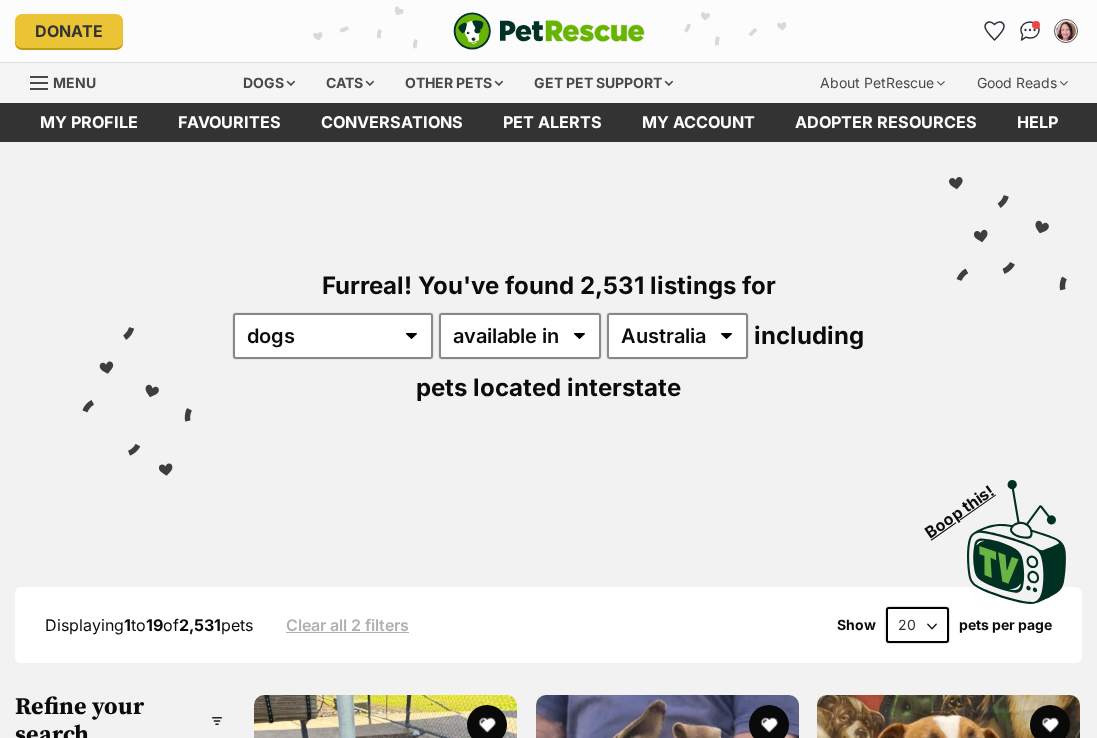 scroll, scrollTop: 0, scrollLeft: 0, axis: both 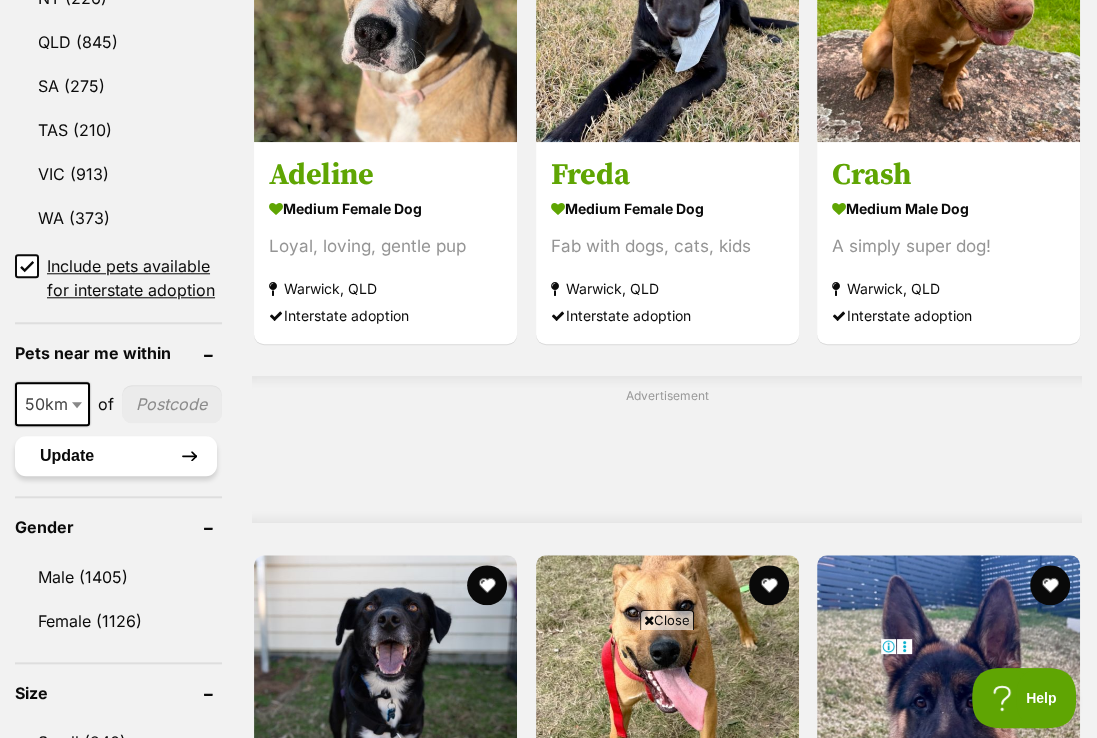 click on "Update" at bounding box center (116, 456) 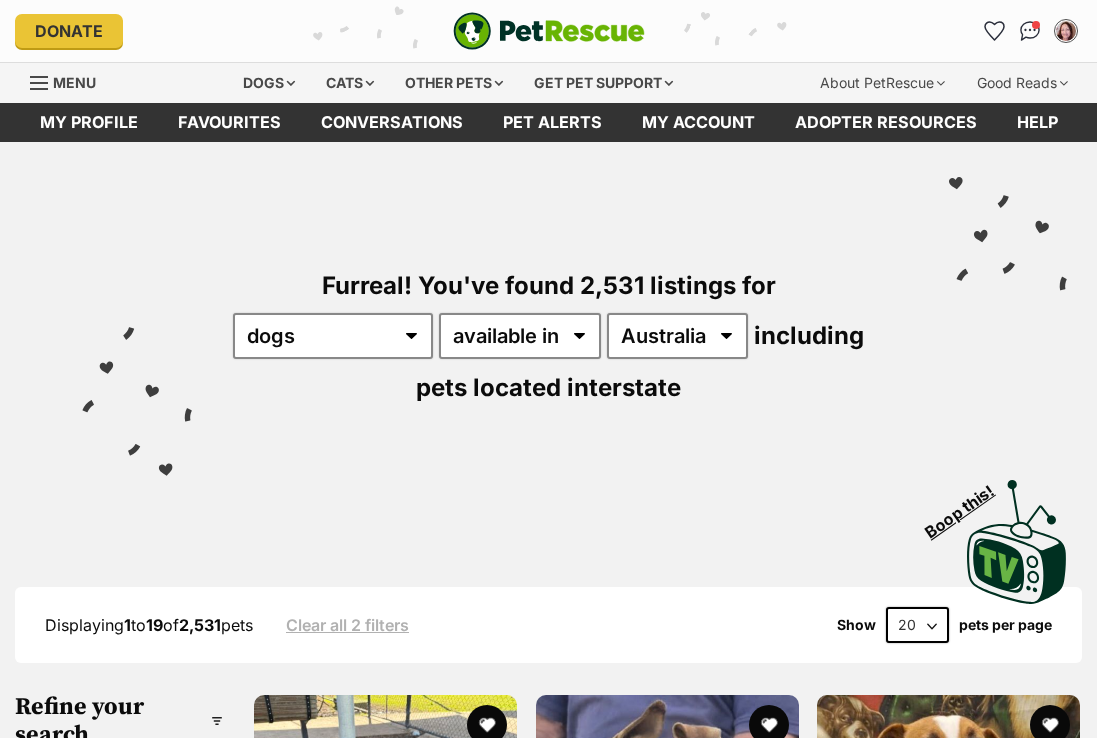 scroll, scrollTop: 0, scrollLeft: 0, axis: both 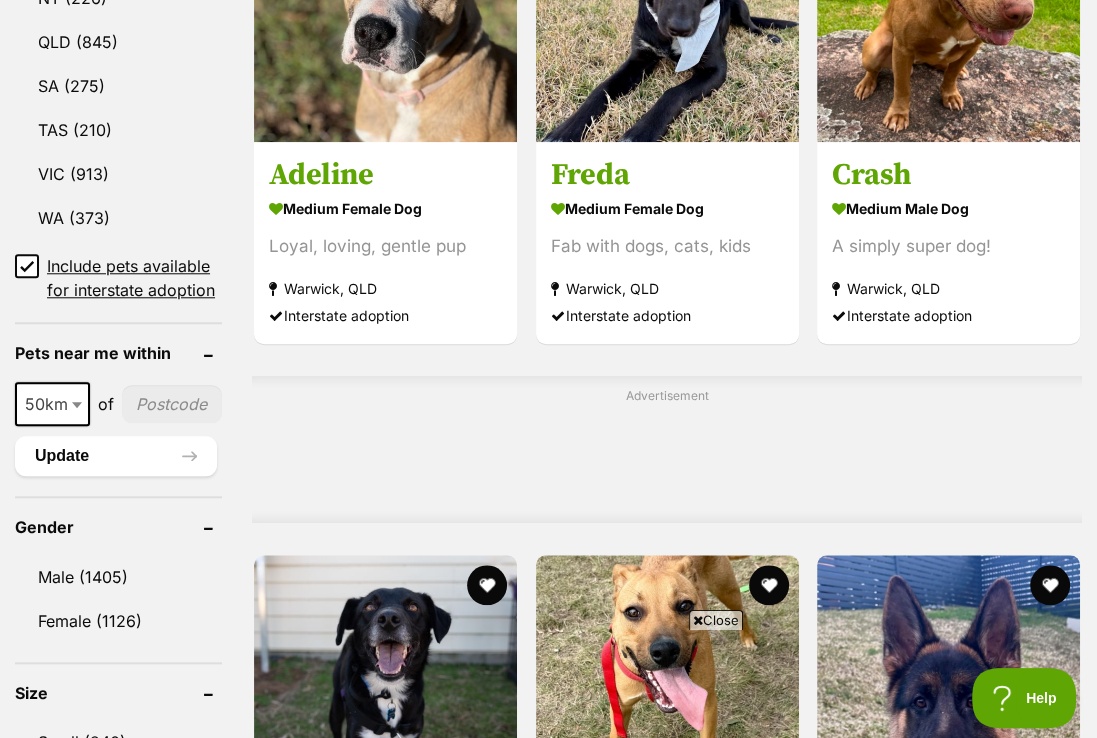 click at bounding box center (172, 404) 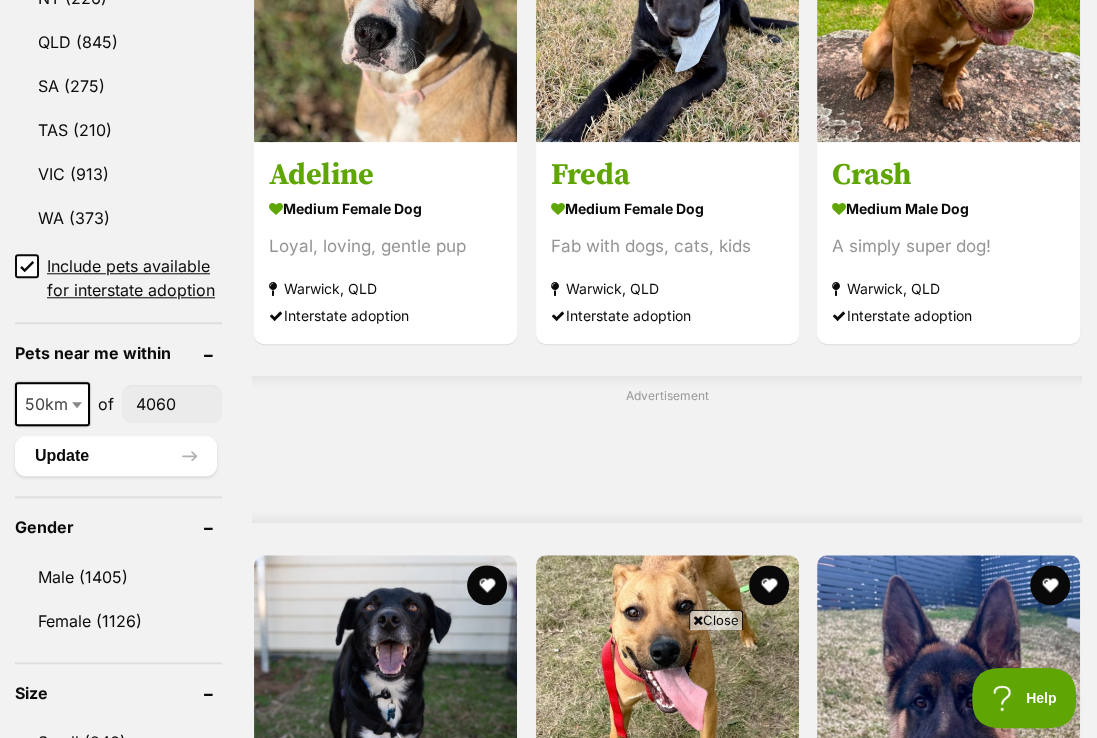 type on "4060" 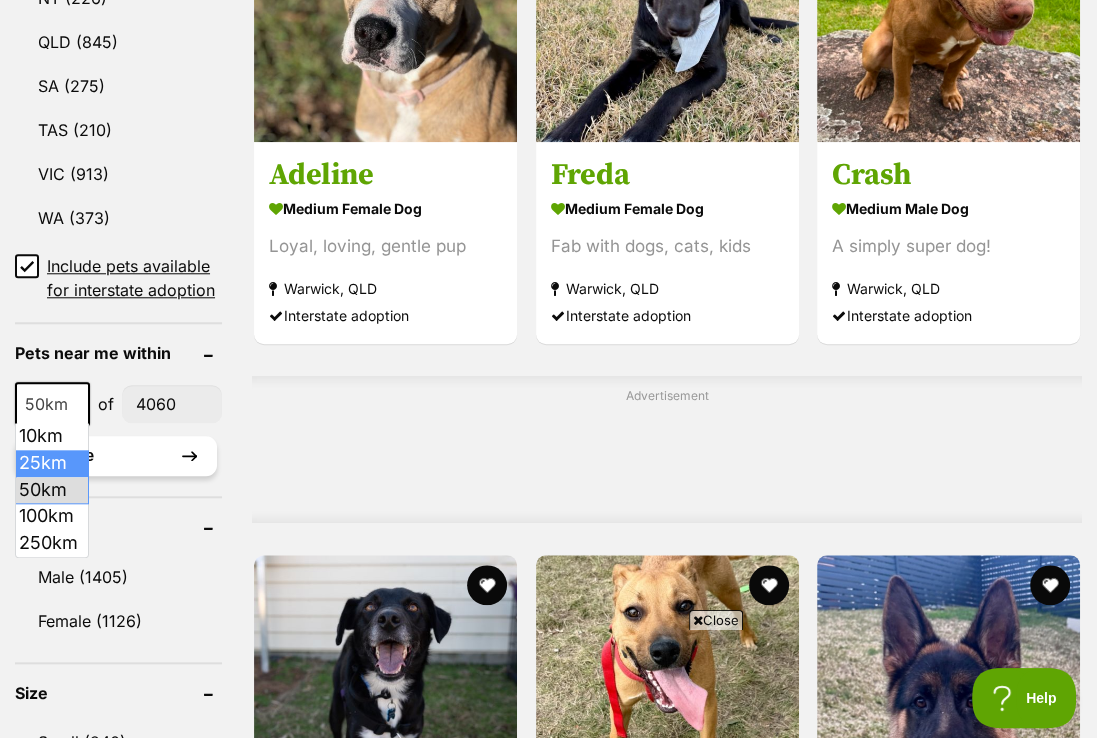 select on "25" 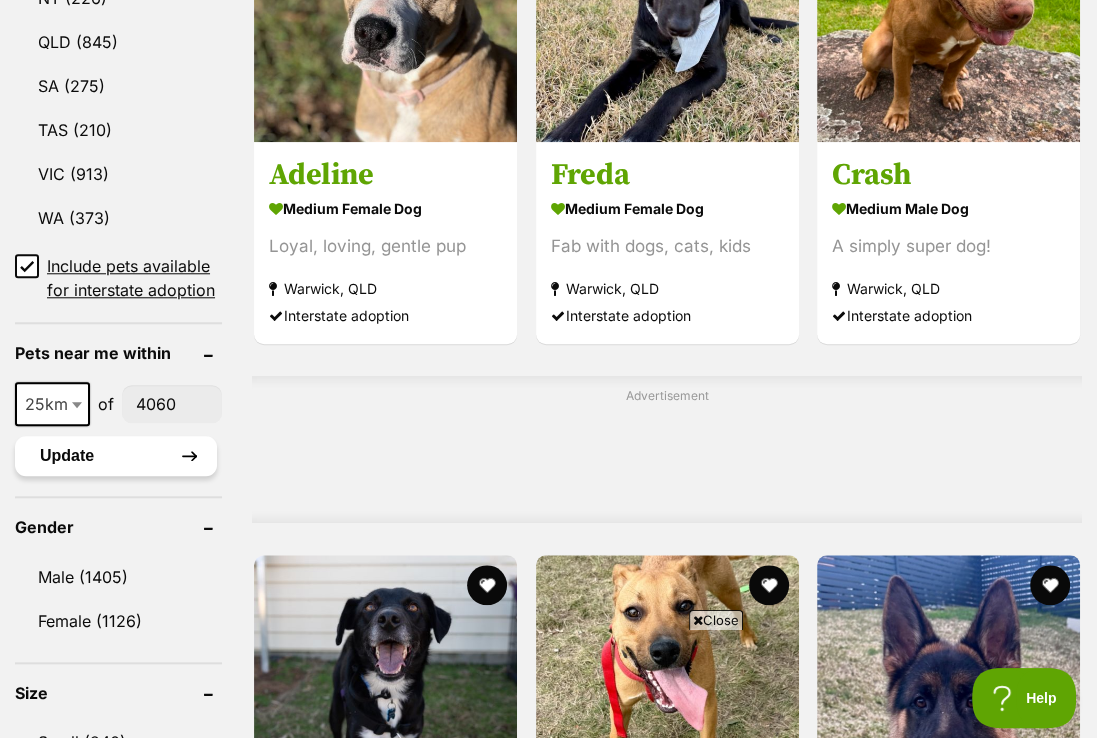 click on "Update" at bounding box center [116, 456] 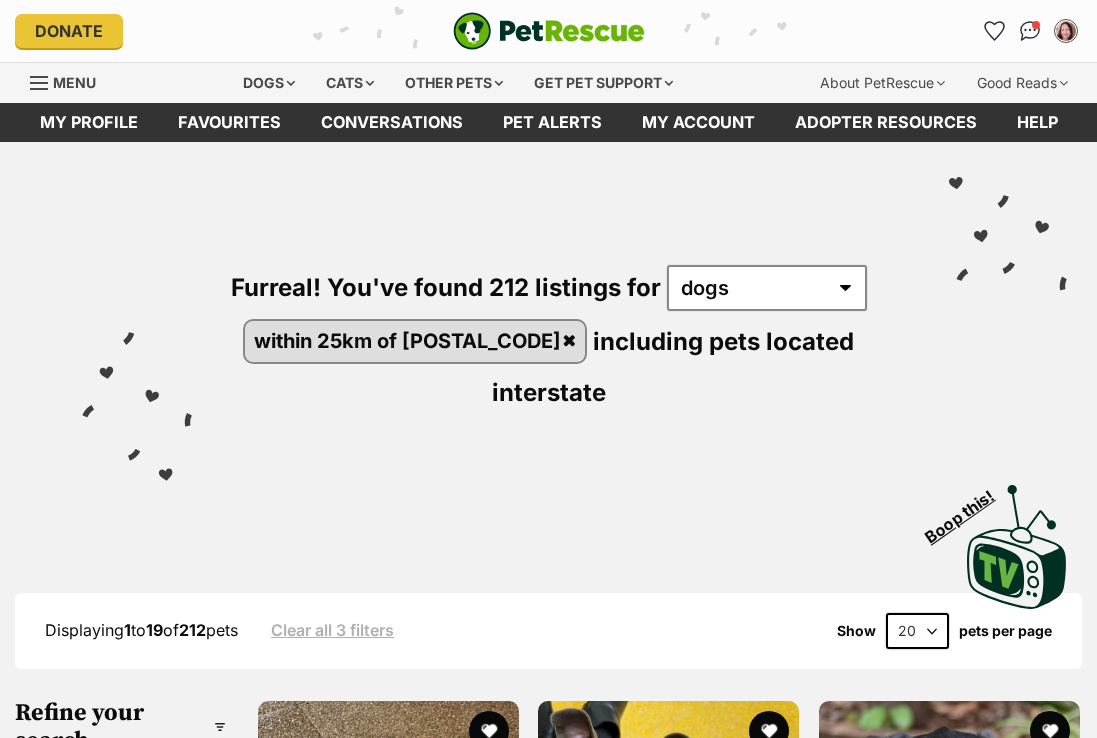 scroll, scrollTop: 0, scrollLeft: 0, axis: both 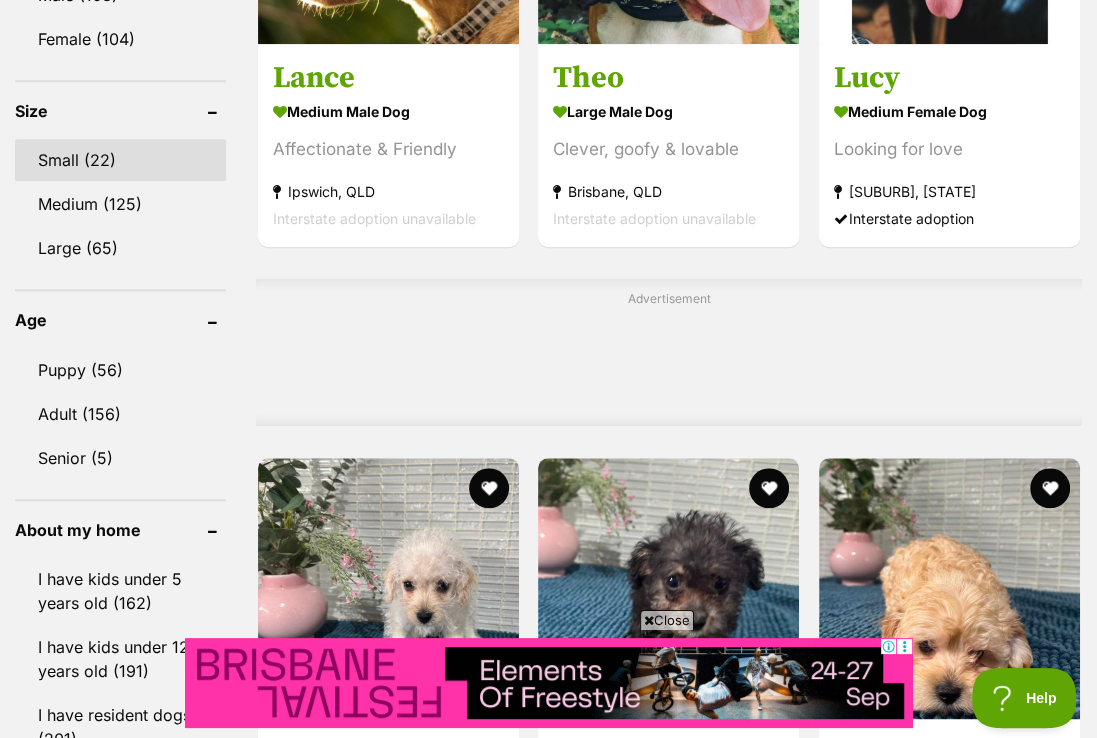 click on "Small (22)" at bounding box center [120, 160] 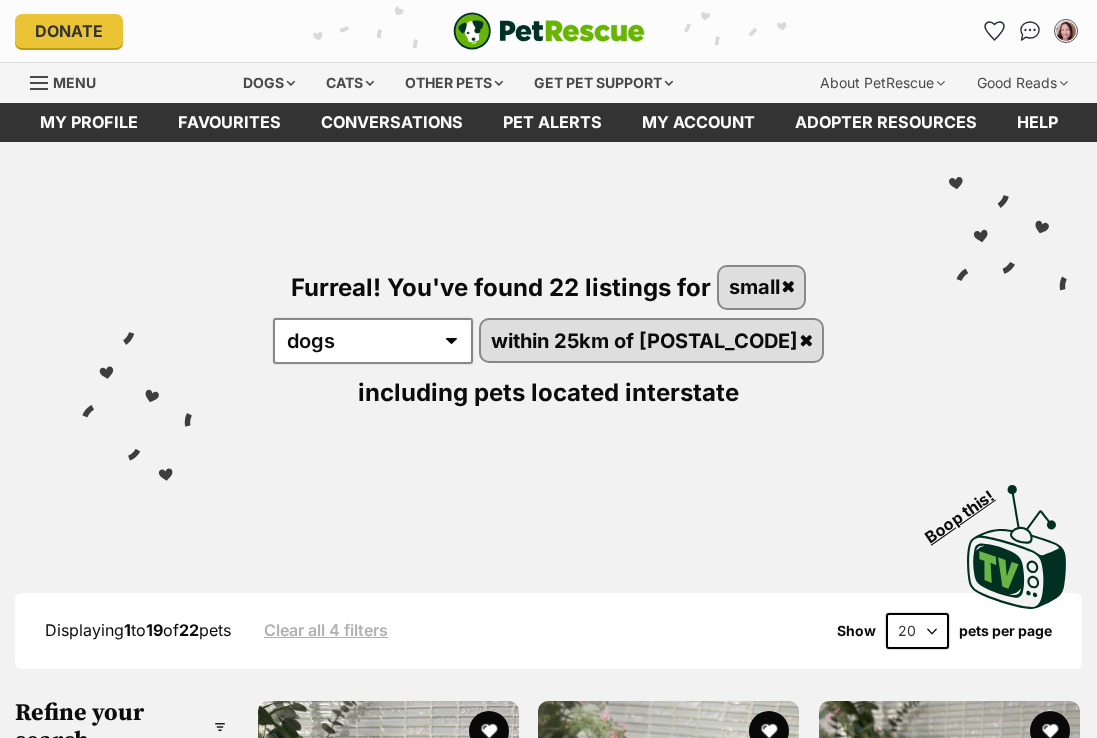 scroll, scrollTop: 0, scrollLeft: 0, axis: both 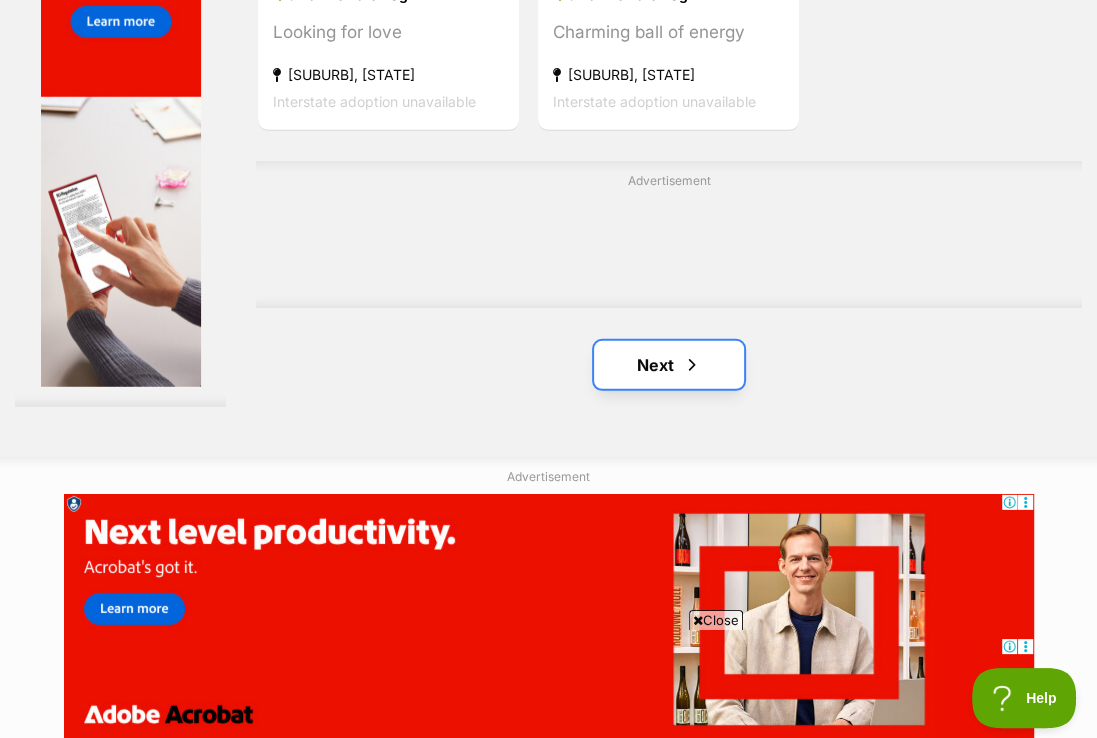click at bounding box center [692, 365] 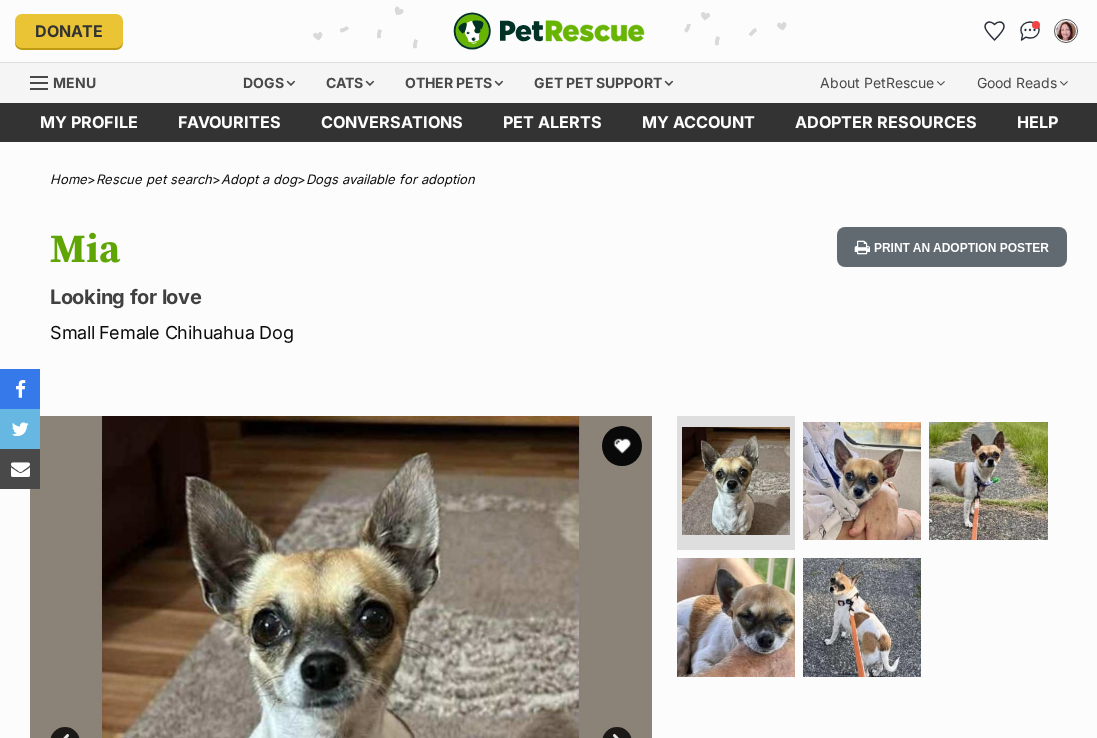 scroll, scrollTop: 0, scrollLeft: 0, axis: both 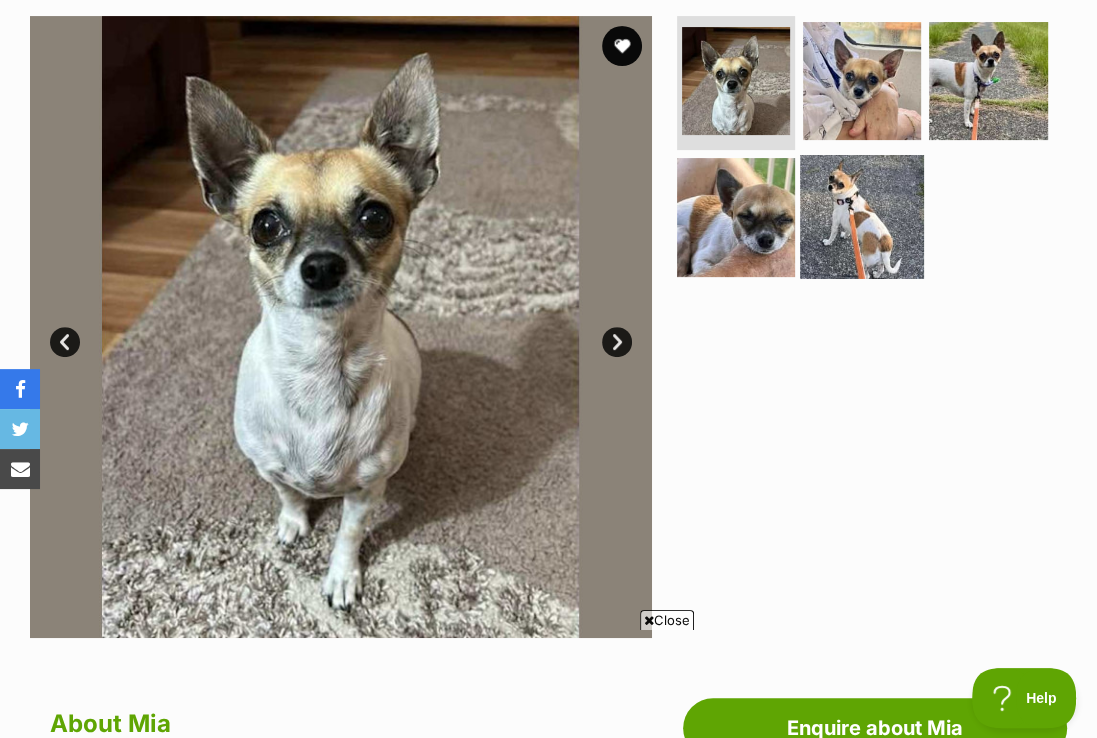 click at bounding box center [862, 217] 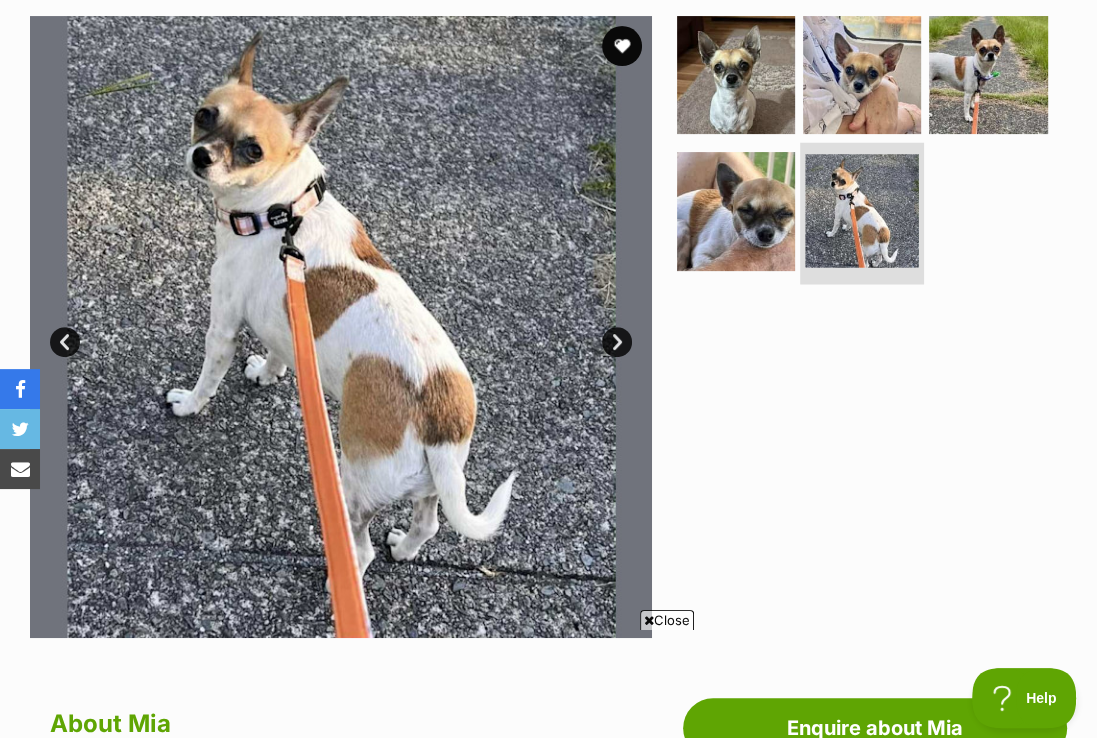 click at bounding box center [862, 212] 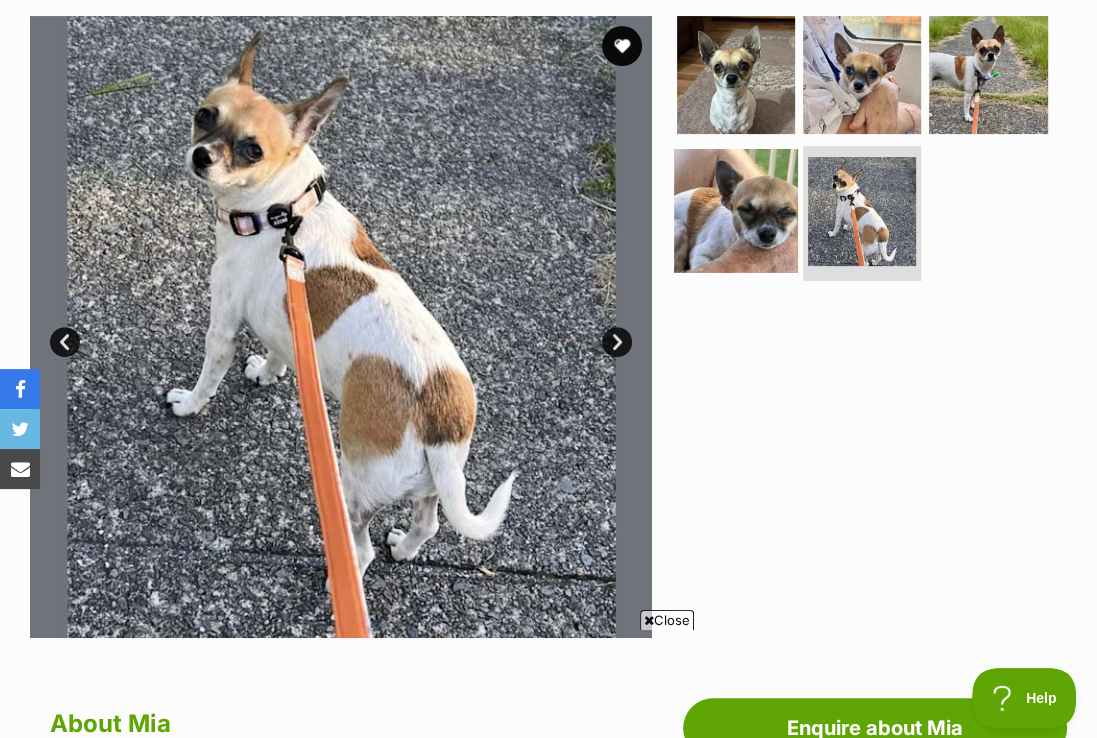 click at bounding box center (736, 211) 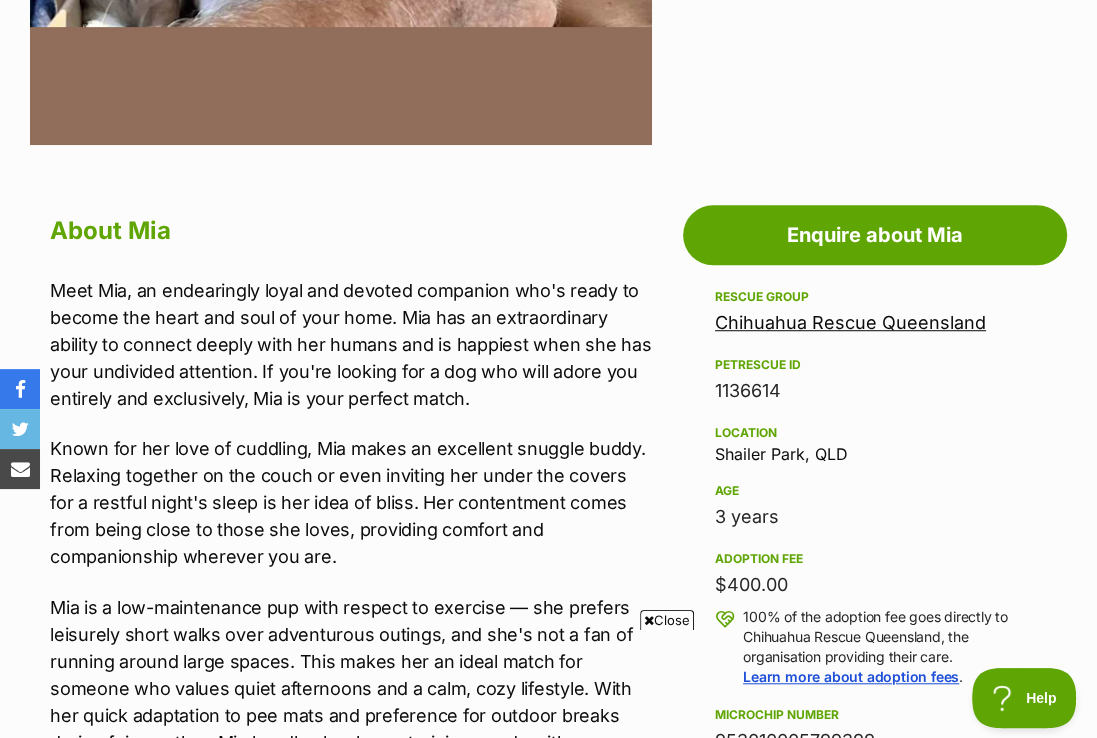 scroll, scrollTop: 900, scrollLeft: 0, axis: vertical 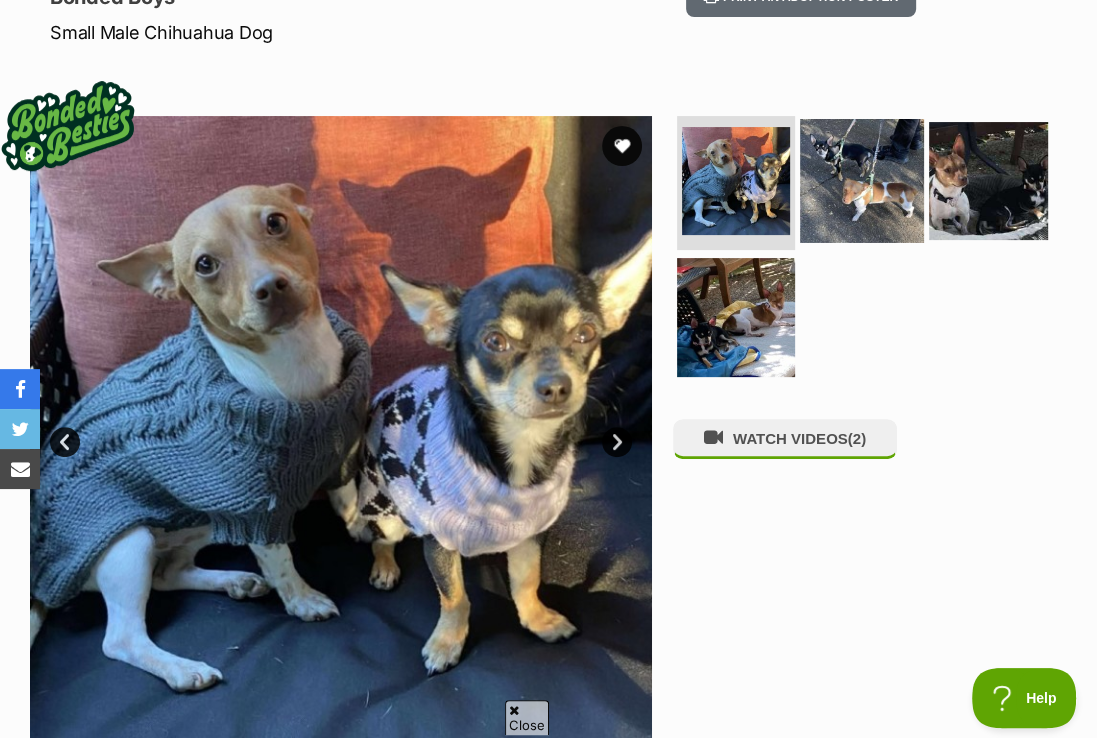 click at bounding box center [862, 181] 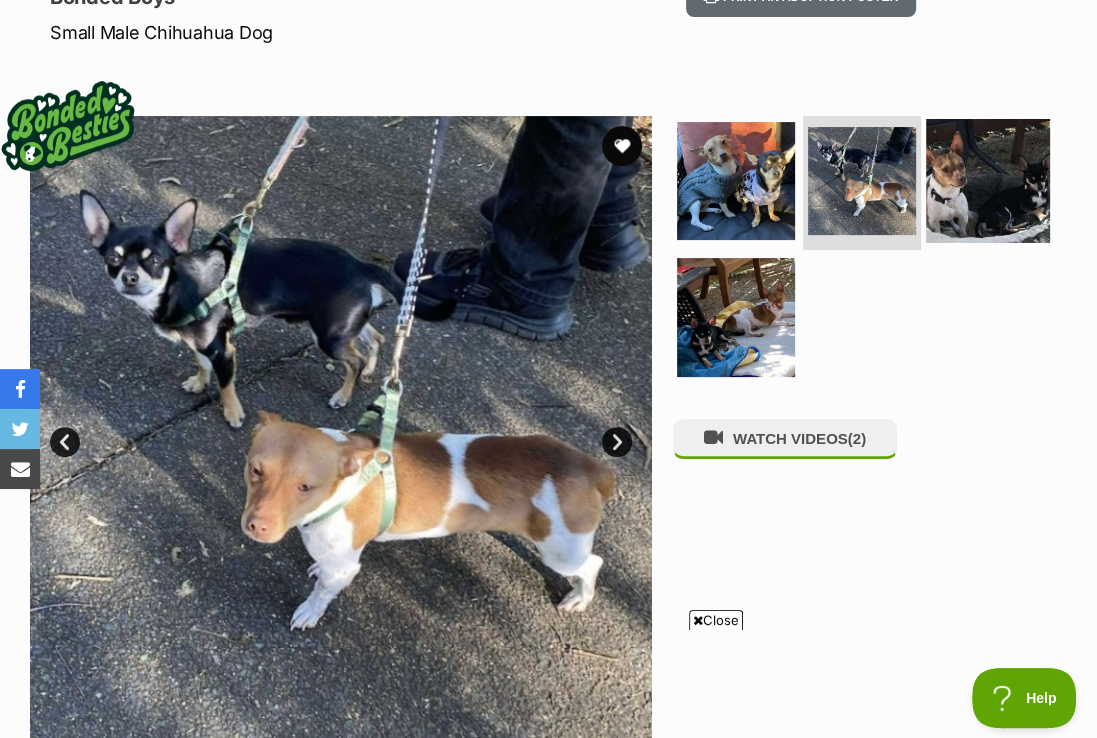 click at bounding box center (988, 181) 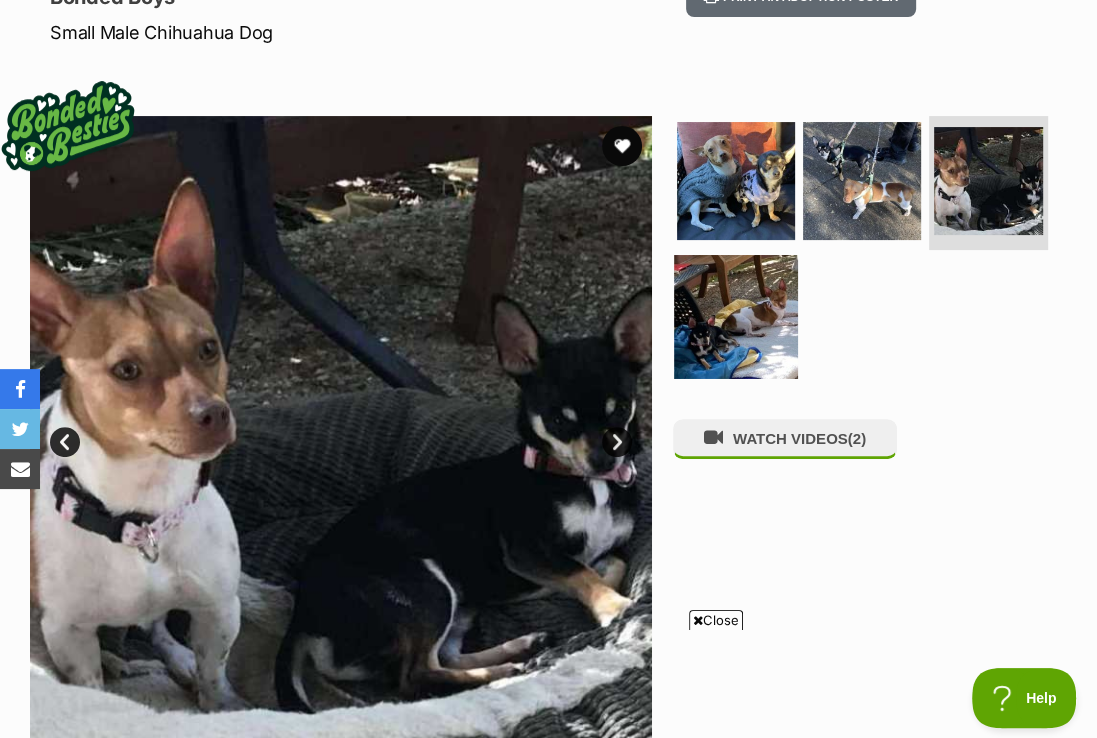 click at bounding box center [736, 317] 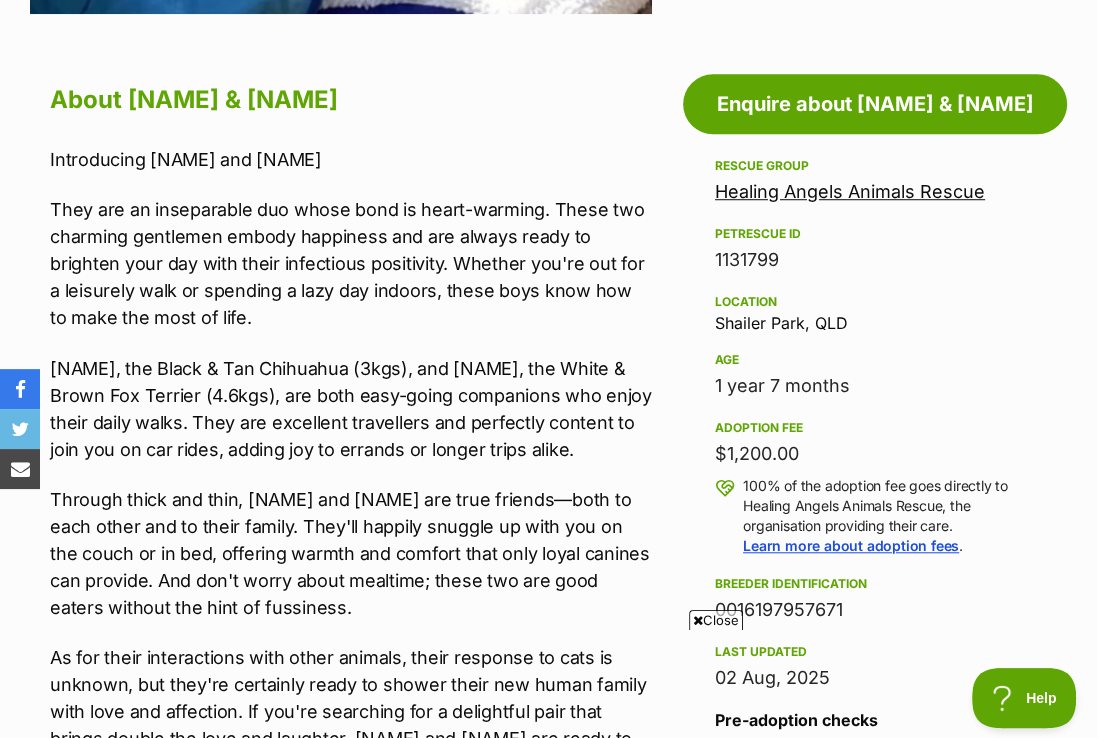 scroll, scrollTop: 1100, scrollLeft: 0, axis: vertical 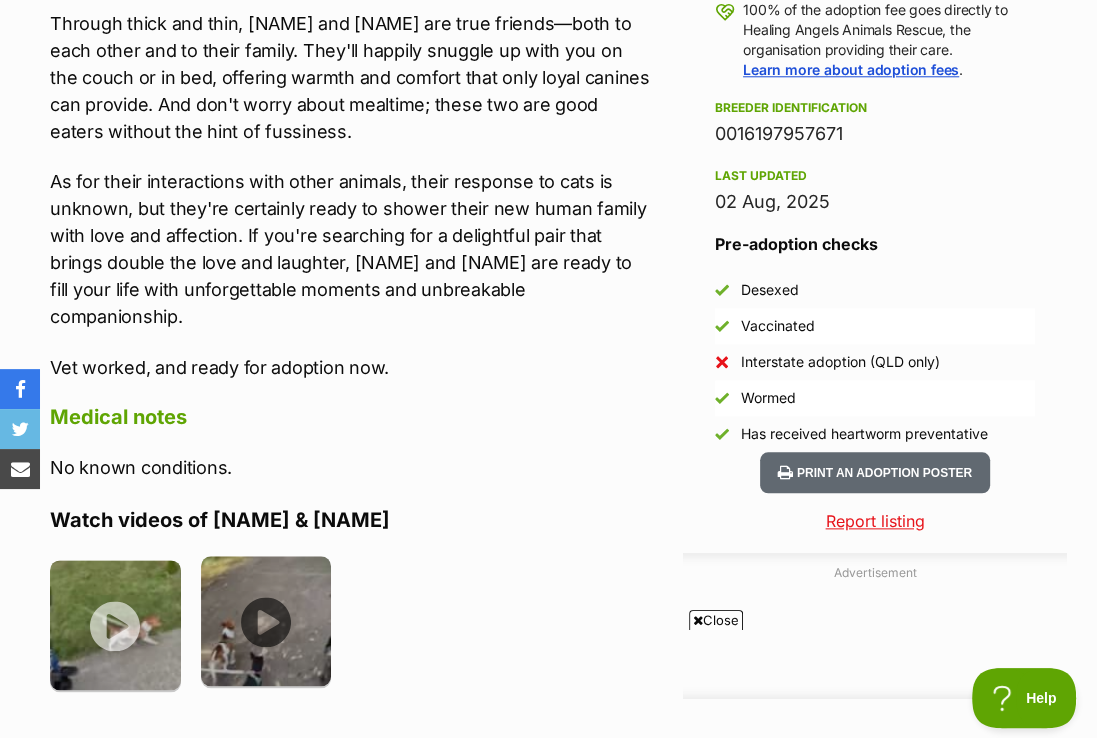 click at bounding box center (266, 621) 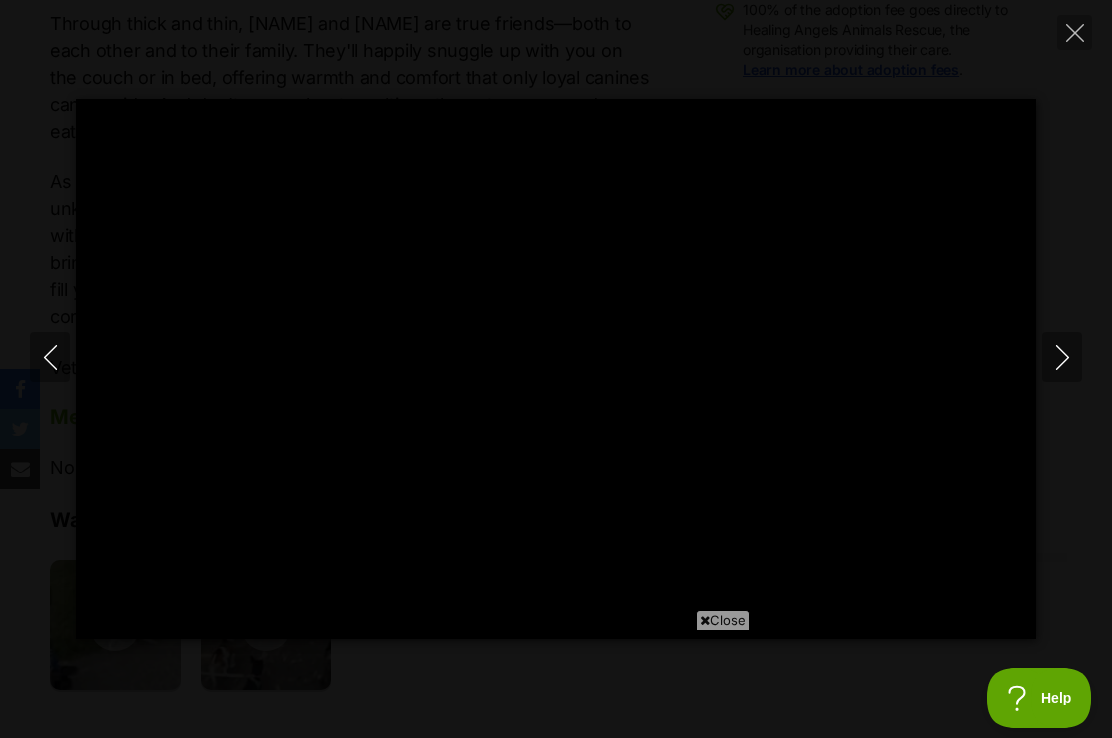 scroll, scrollTop: 0, scrollLeft: 0, axis: both 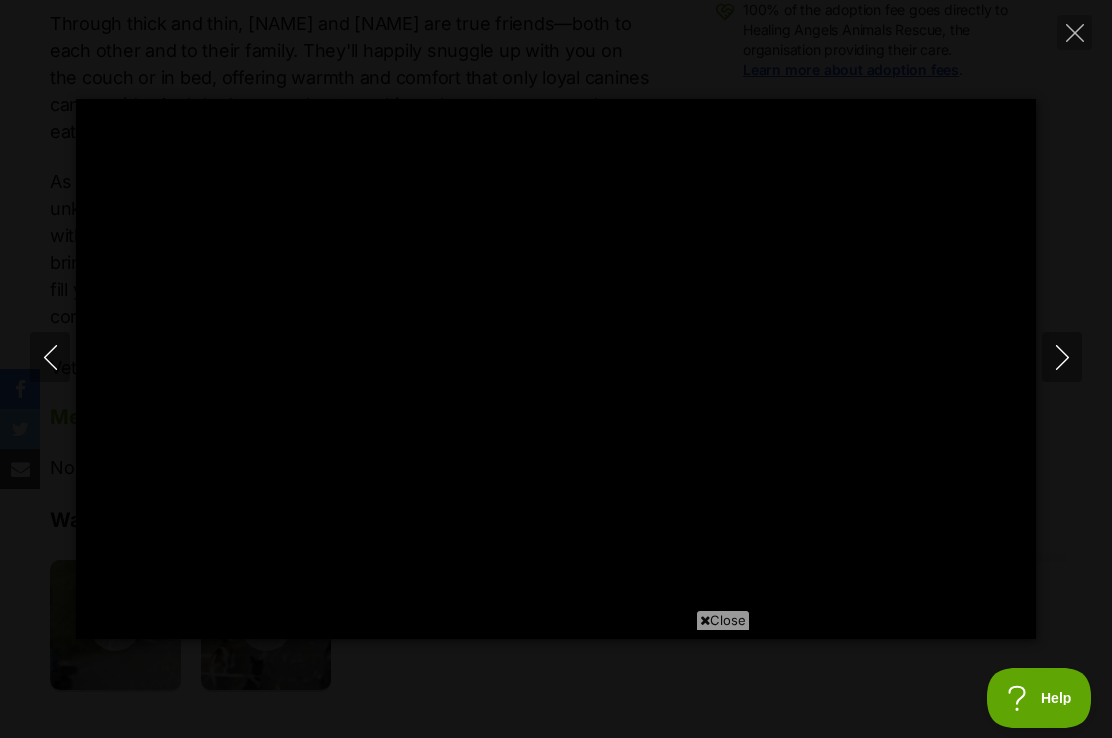 type on "44.43" 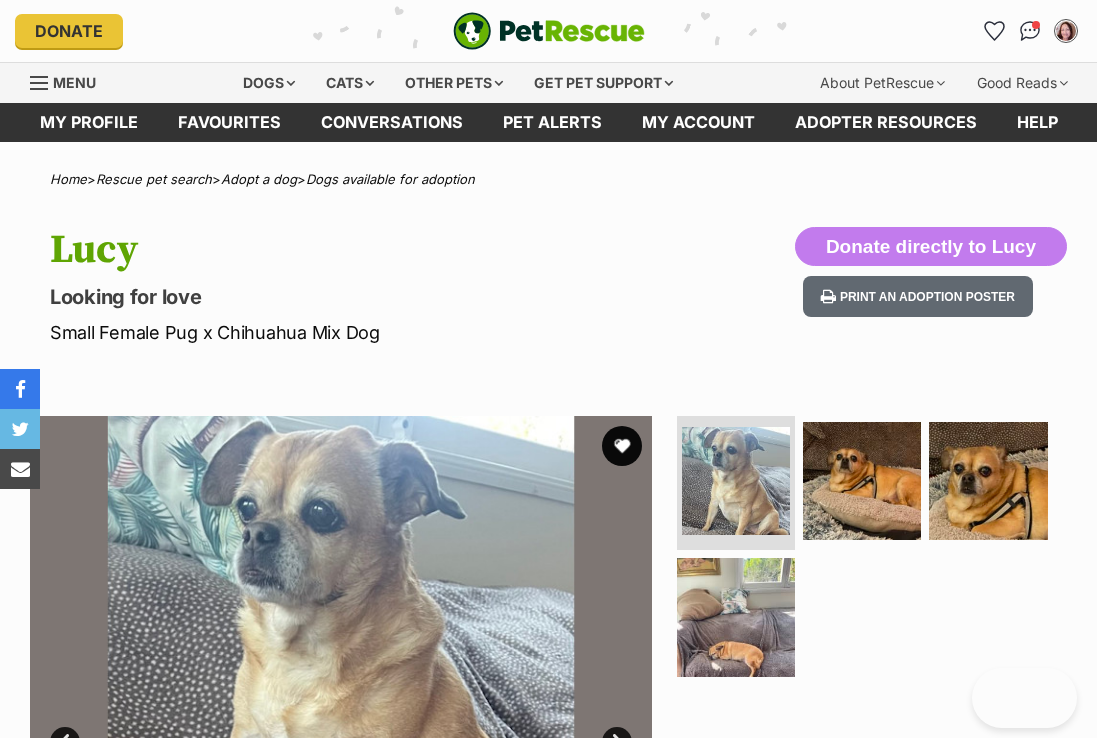 scroll, scrollTop: 0, scrollLeft: 0, axis: both 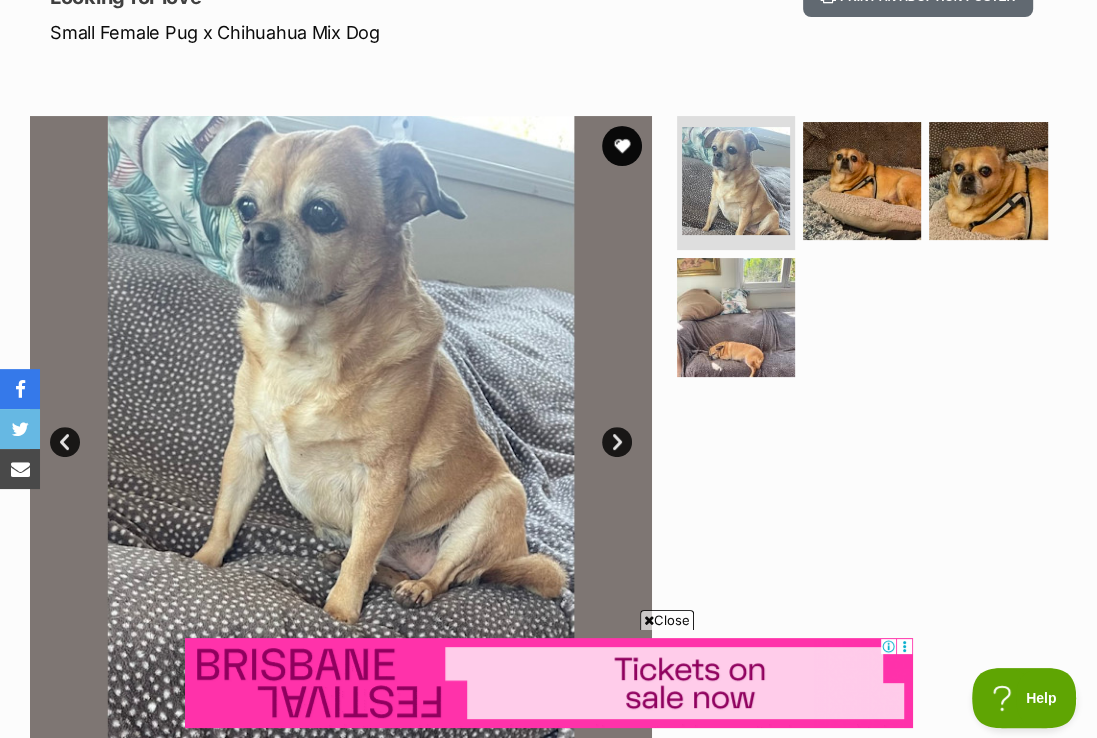 click on "Next" at bounding box center [617, 442] 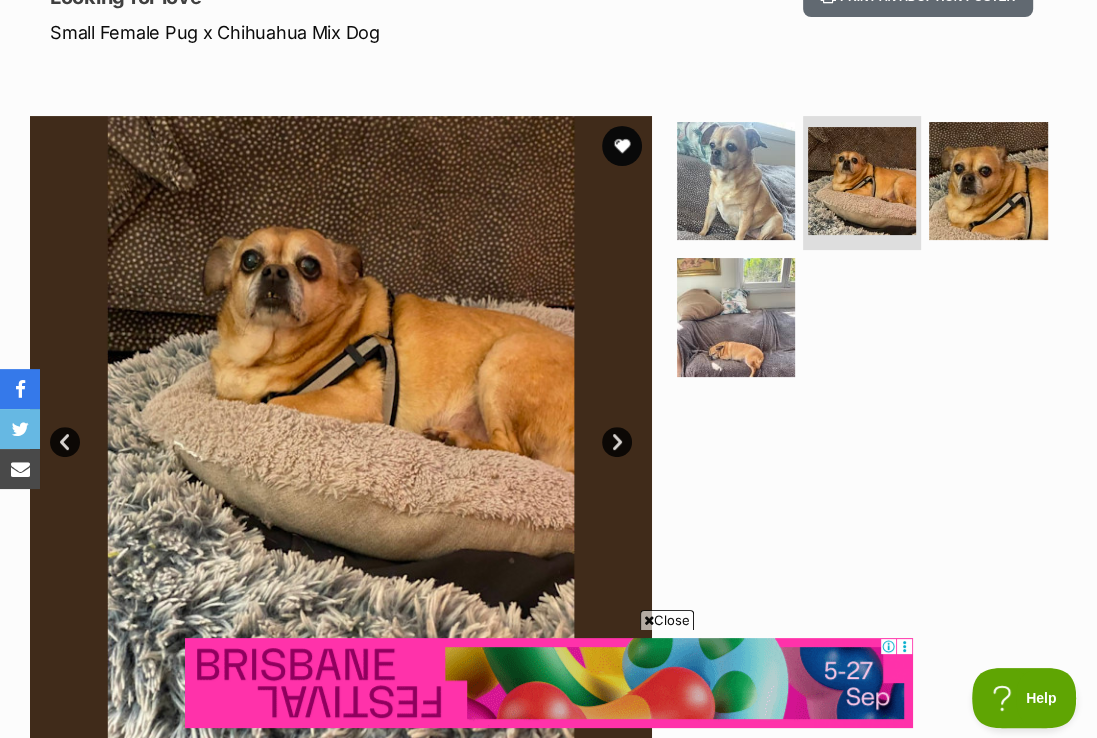 click on "Next" at bounding box center [617, 442] 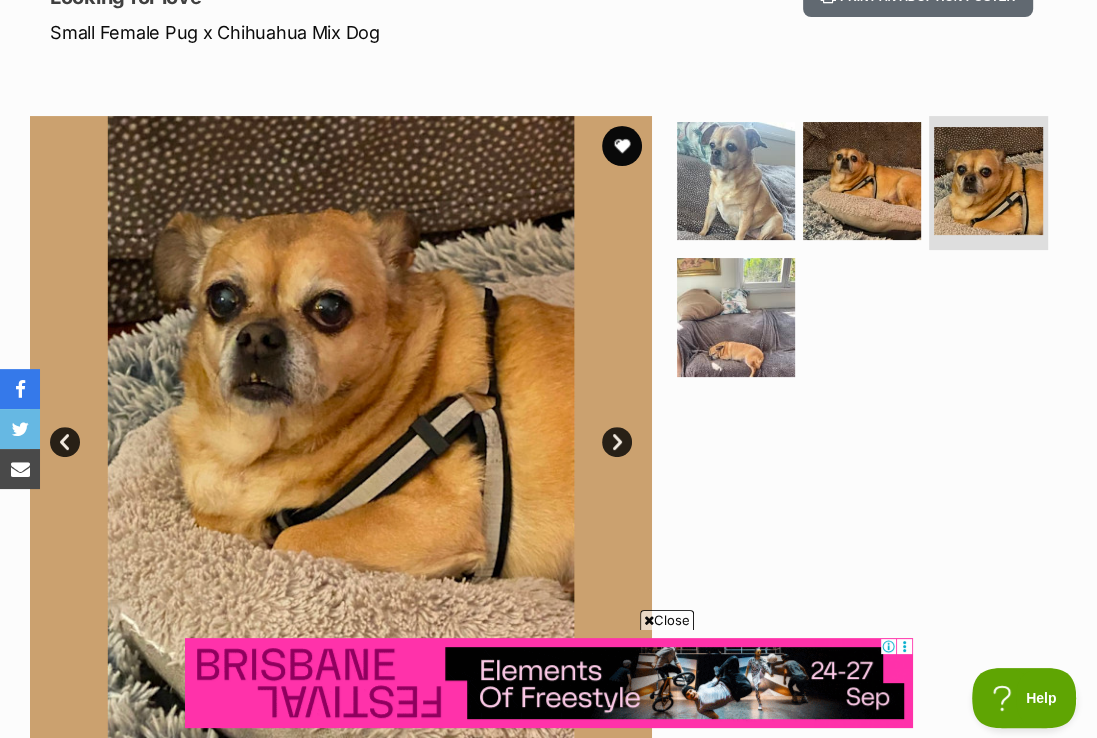 click on "Next" at bounding box center [617, 442] 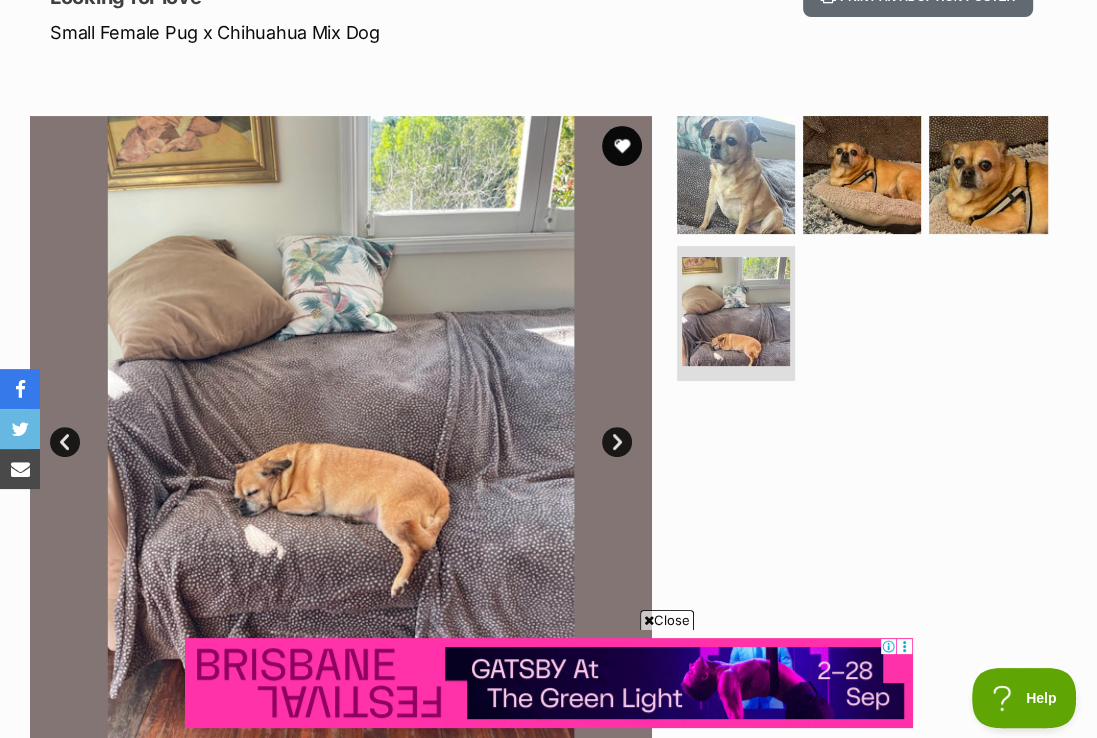 click on "Next" at bounding box center (617, 442) 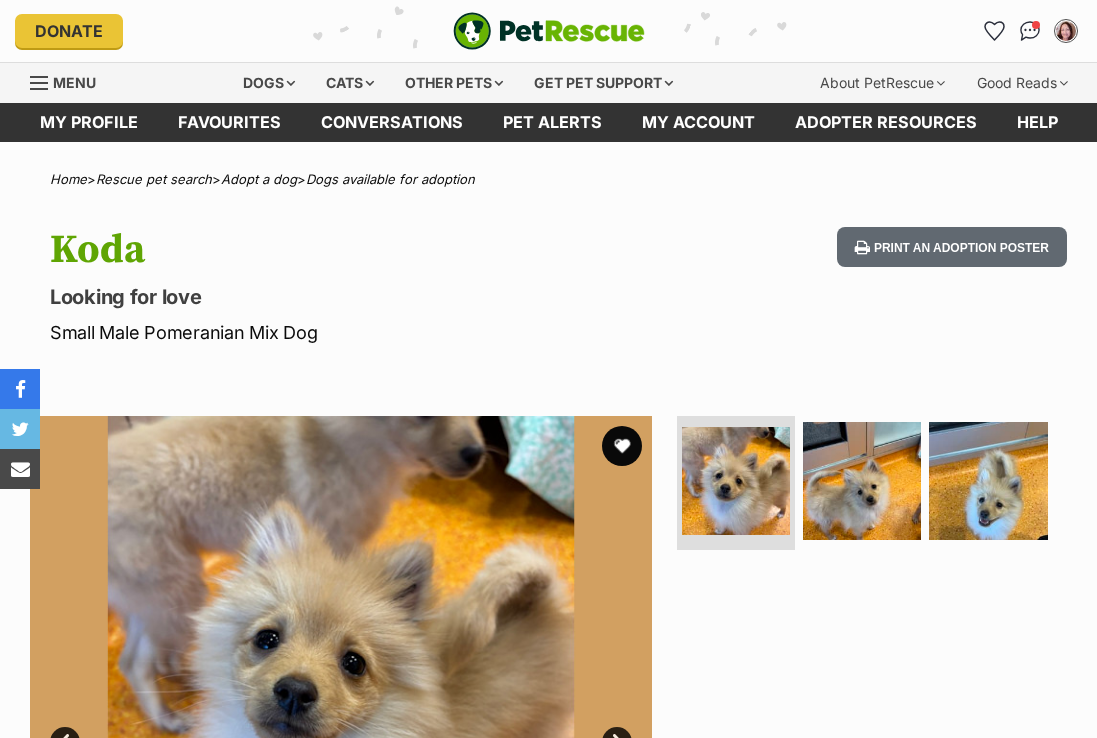 scroll, scrollTop: 0, scrollLeft: 0, axis: both 